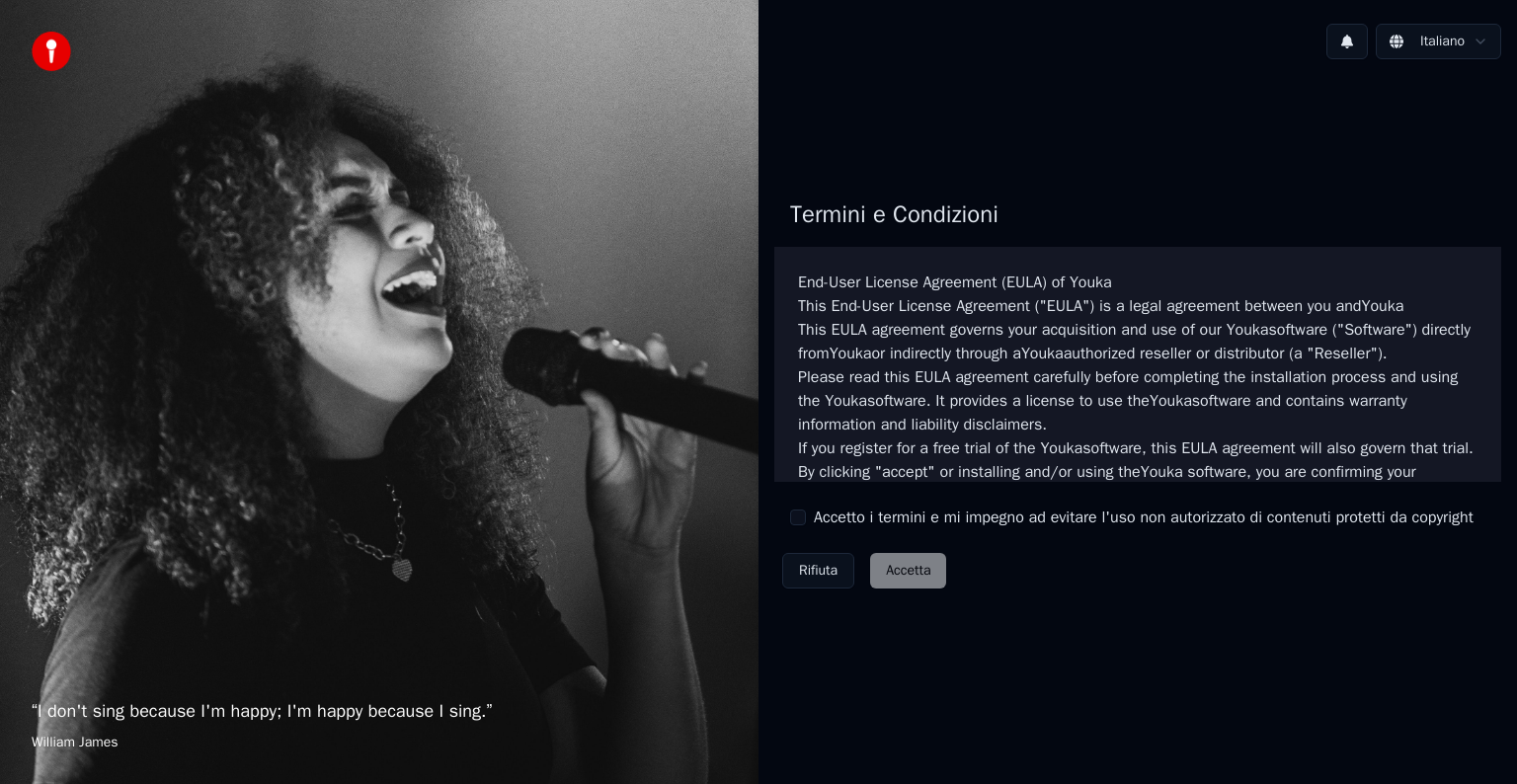 scroll, scrollTop: 0, scrollLeft: 0, axis: both 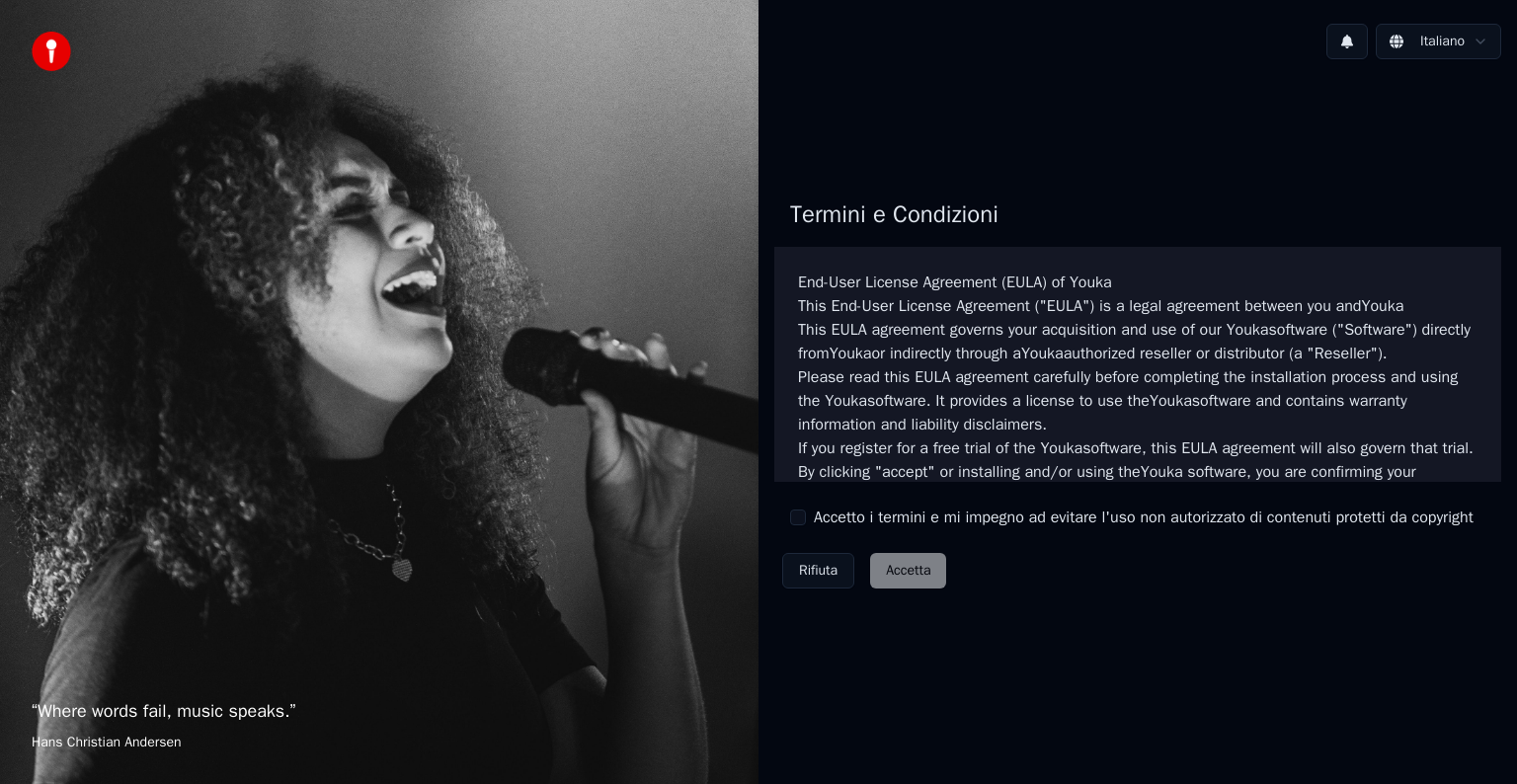 click on "Accetto i termini e mi impegno ad evitare l'uso non autorizzato di contenuti protetti da copyright" at bounding box center (798, 517) 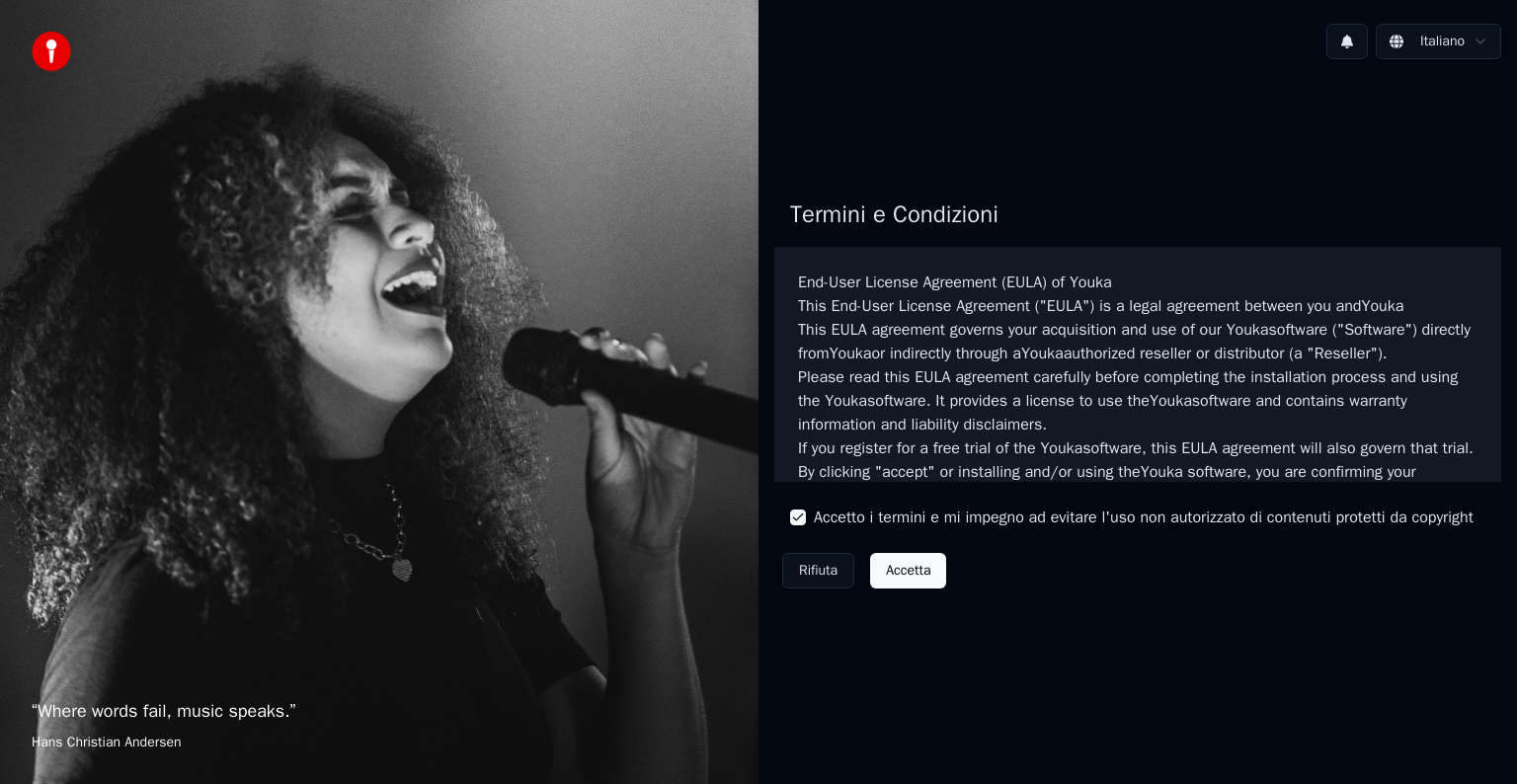 click on "Accetta" at bounding box center [908, 571] 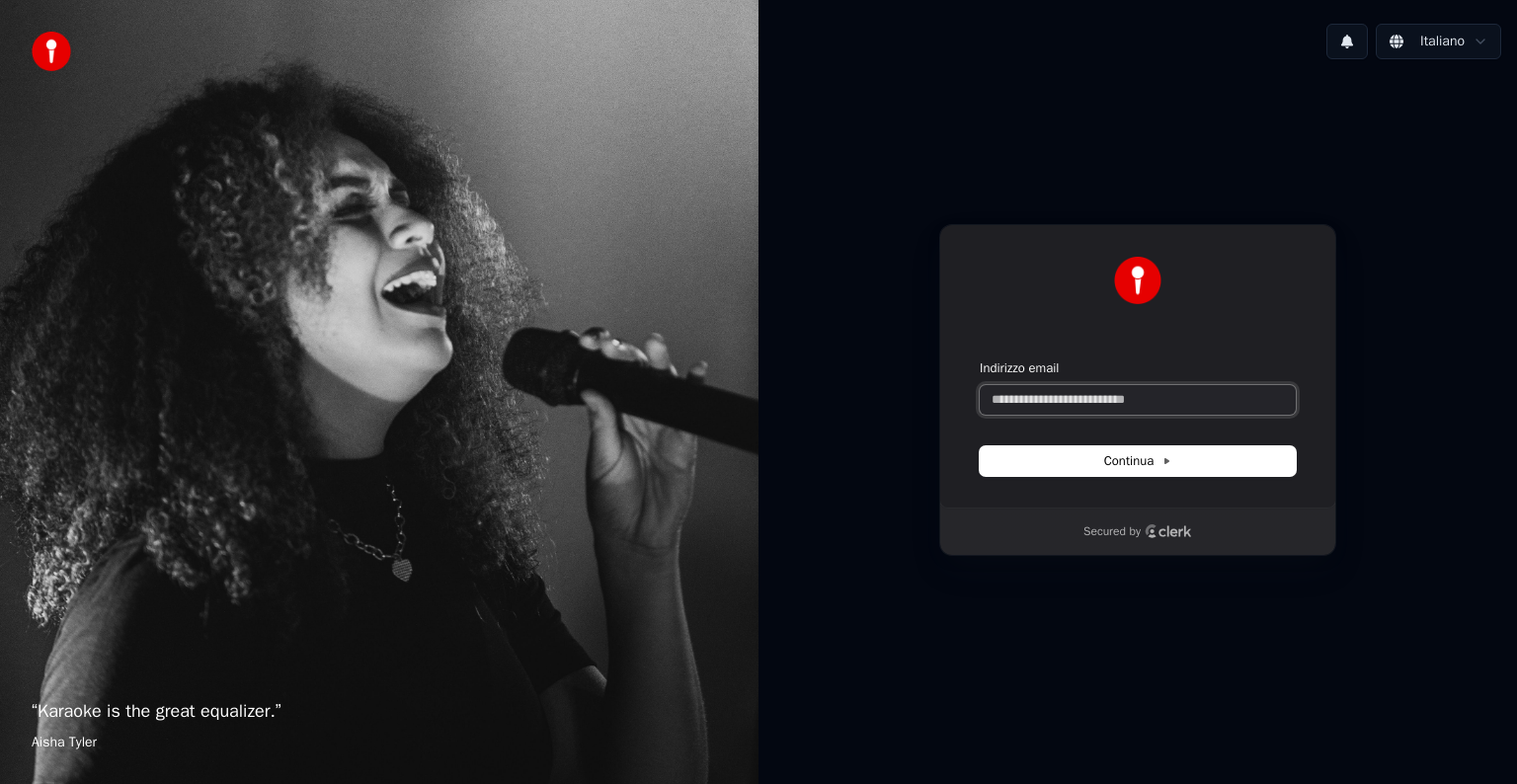 click on "Indirizzo email" at bounding box center (1138, 400) 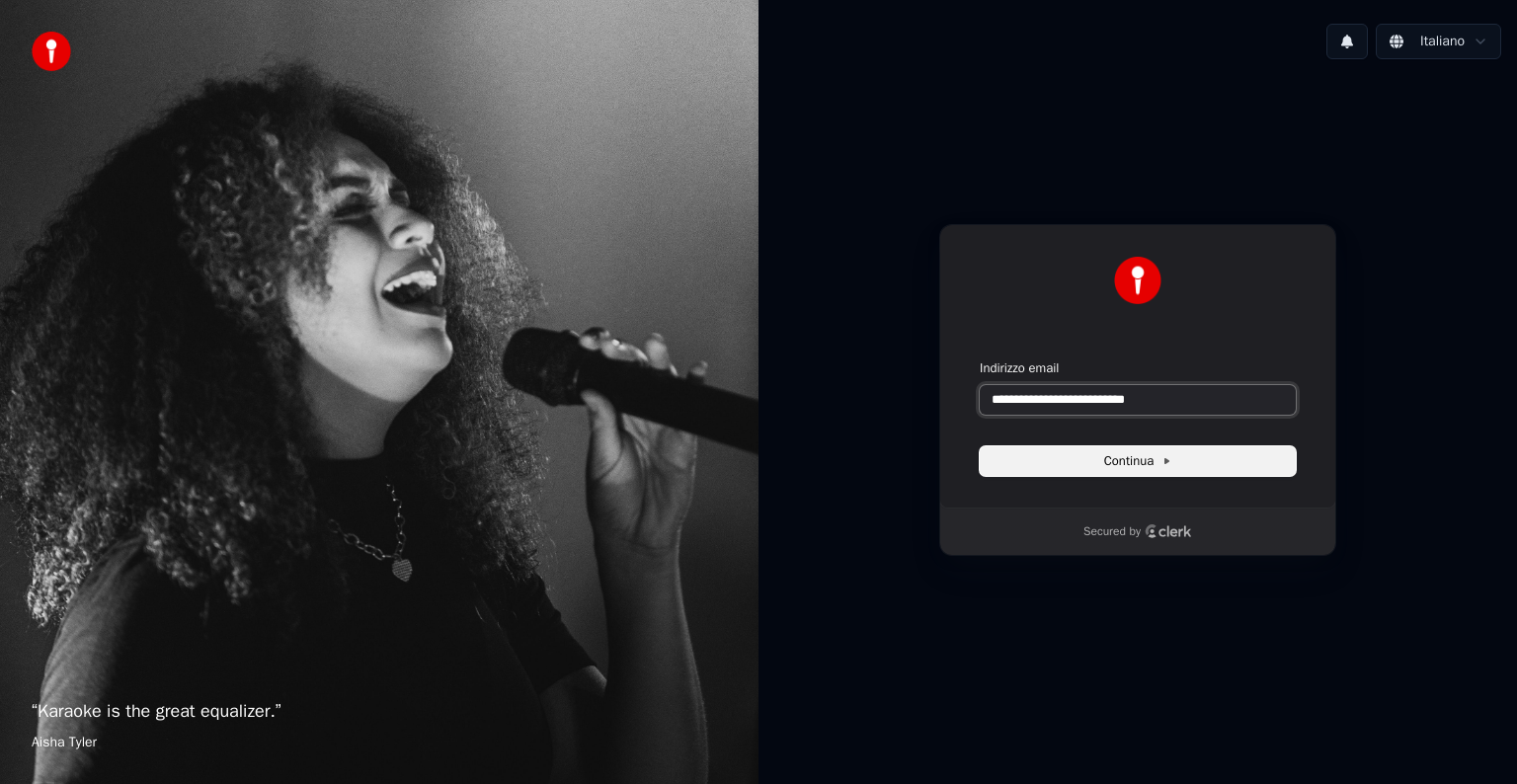 type on "**********" 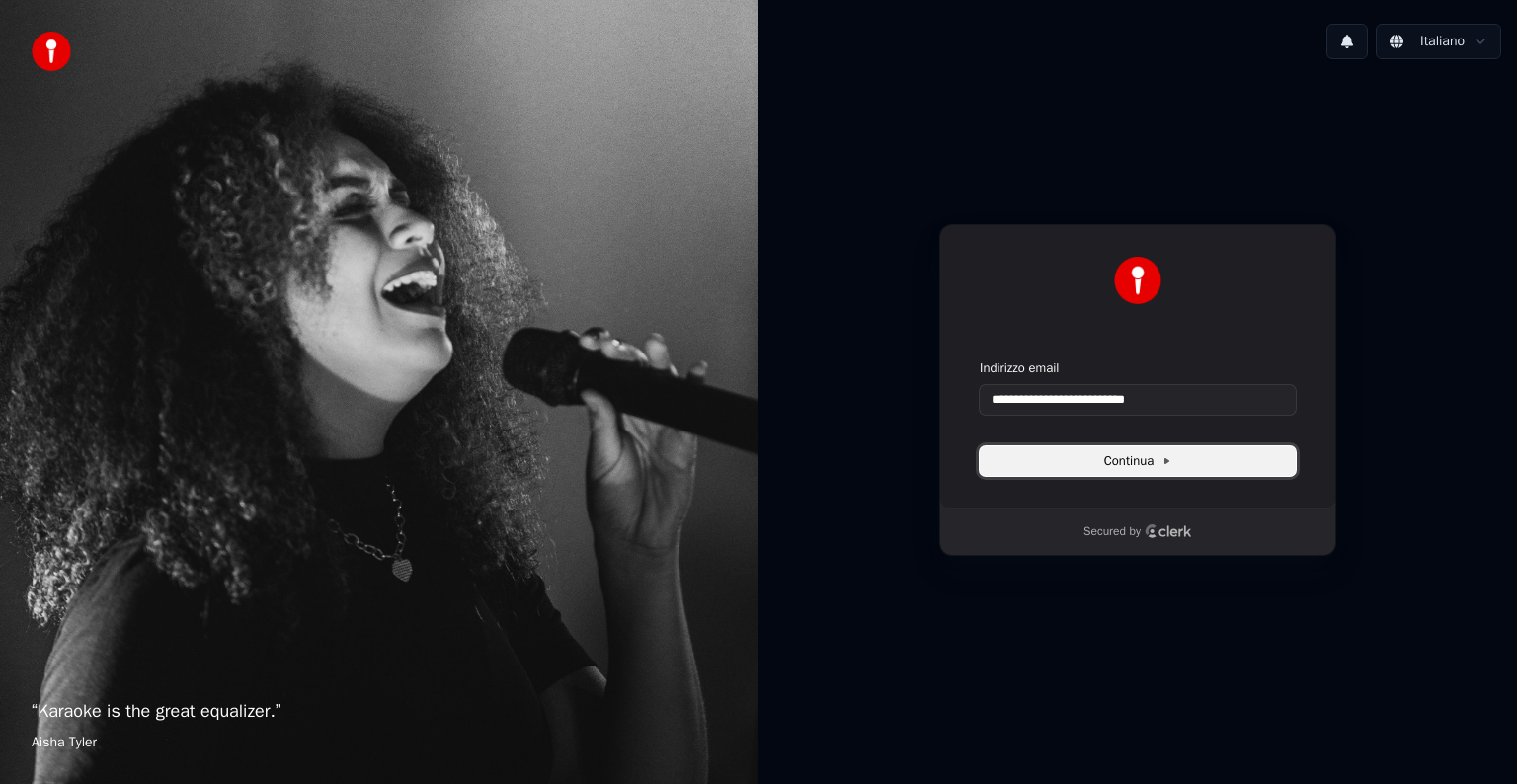 click on "Continua" at bounding box center [1138, 461] 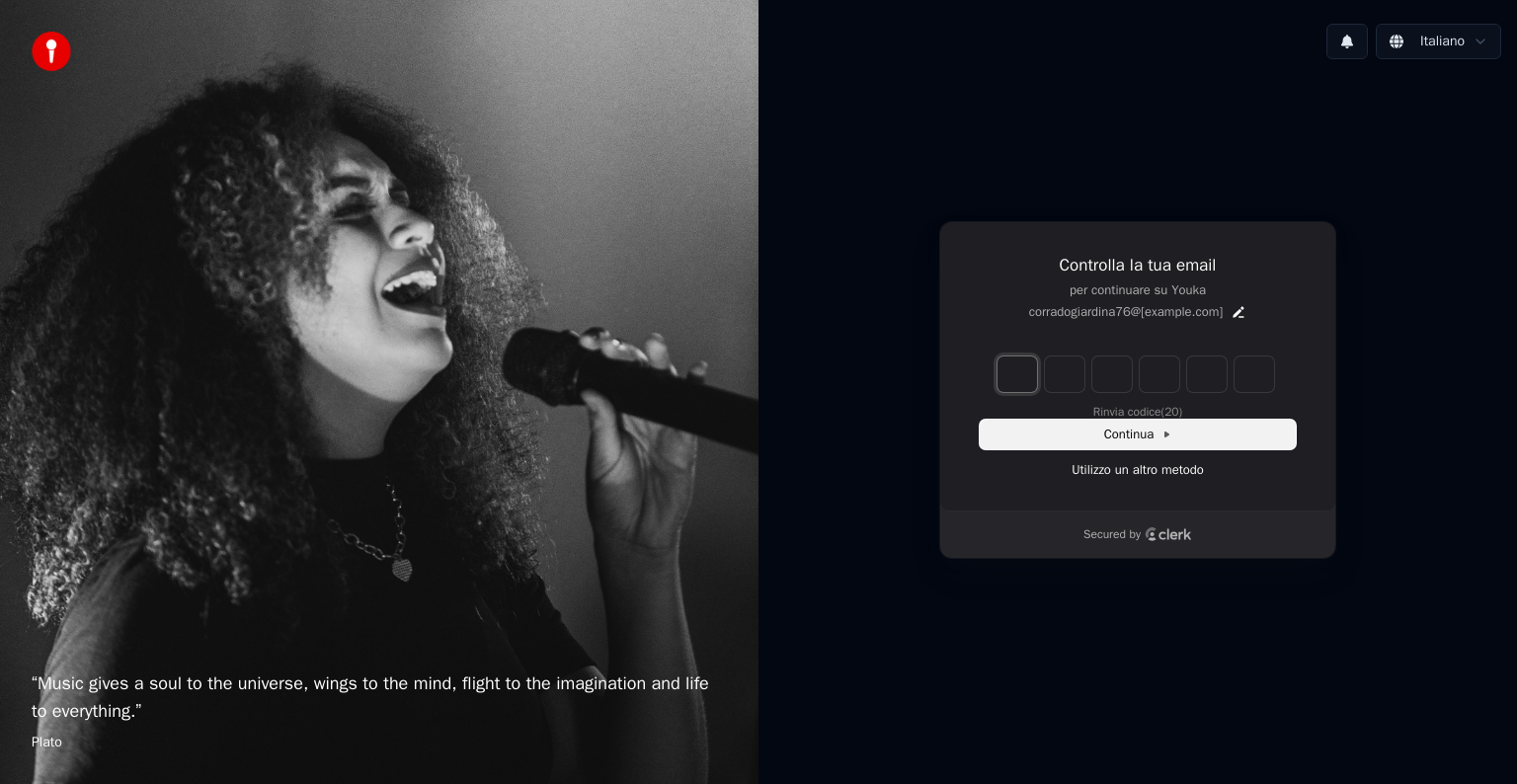 type on "*" 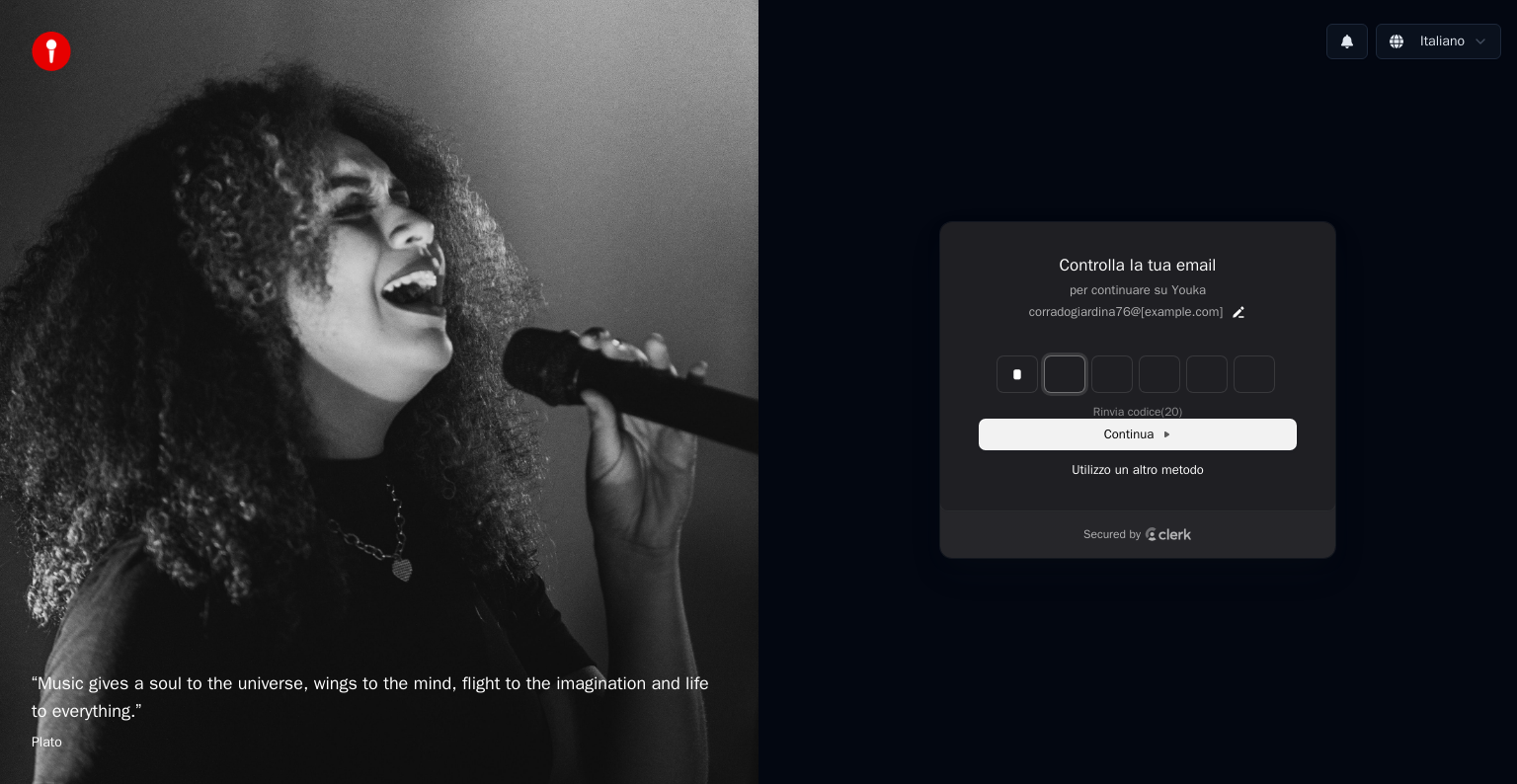 type on "*" 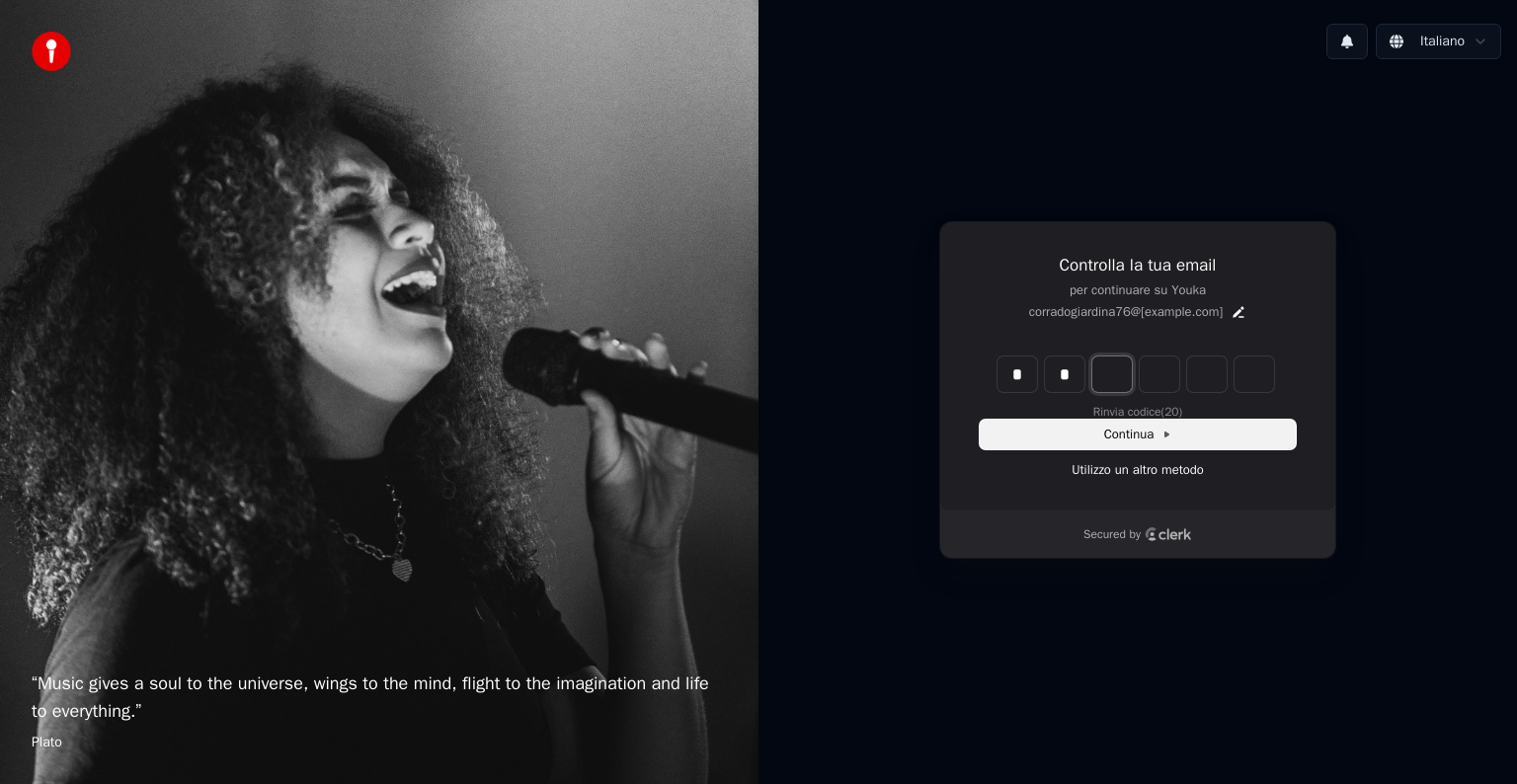 type on "*" 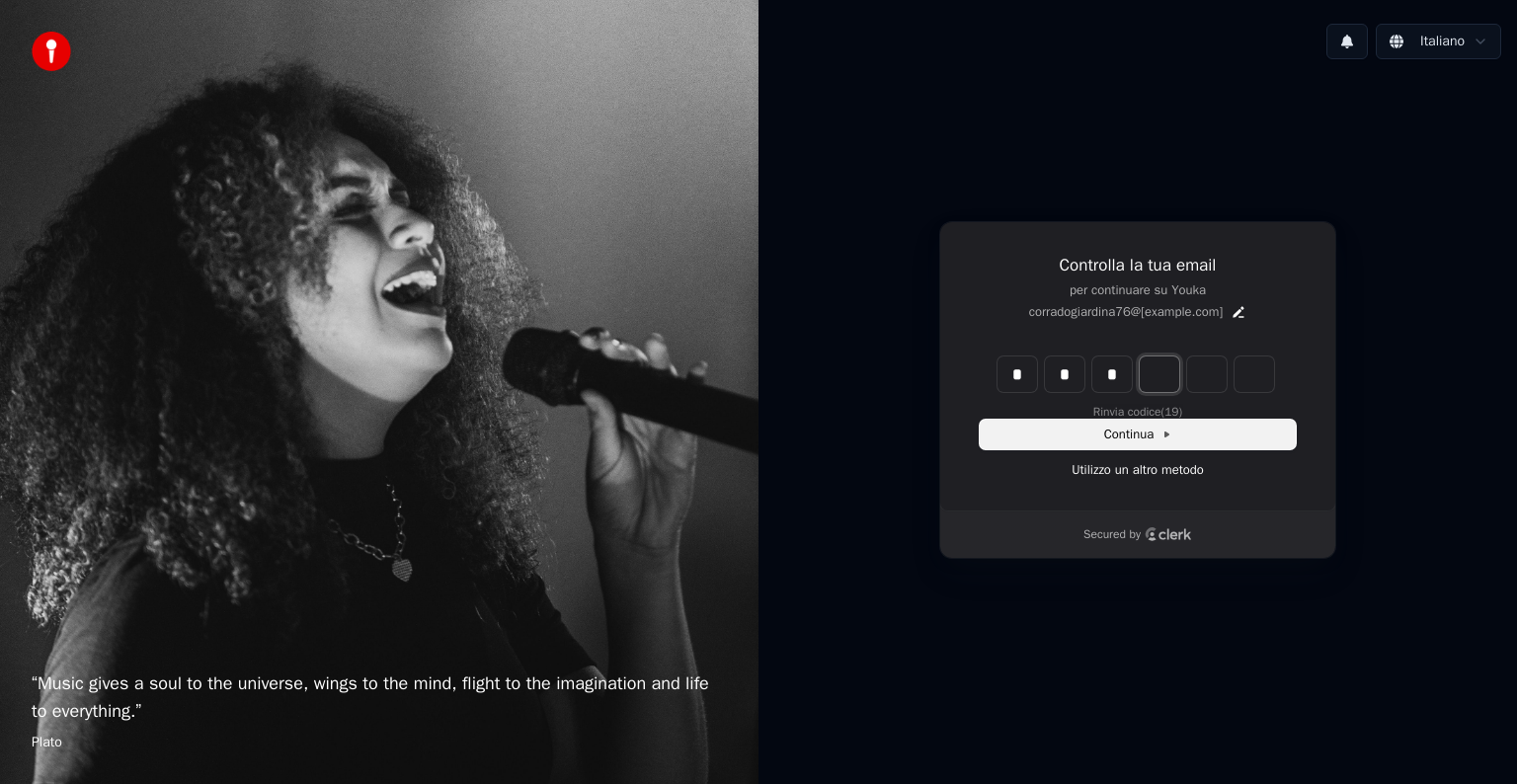 type on "*" 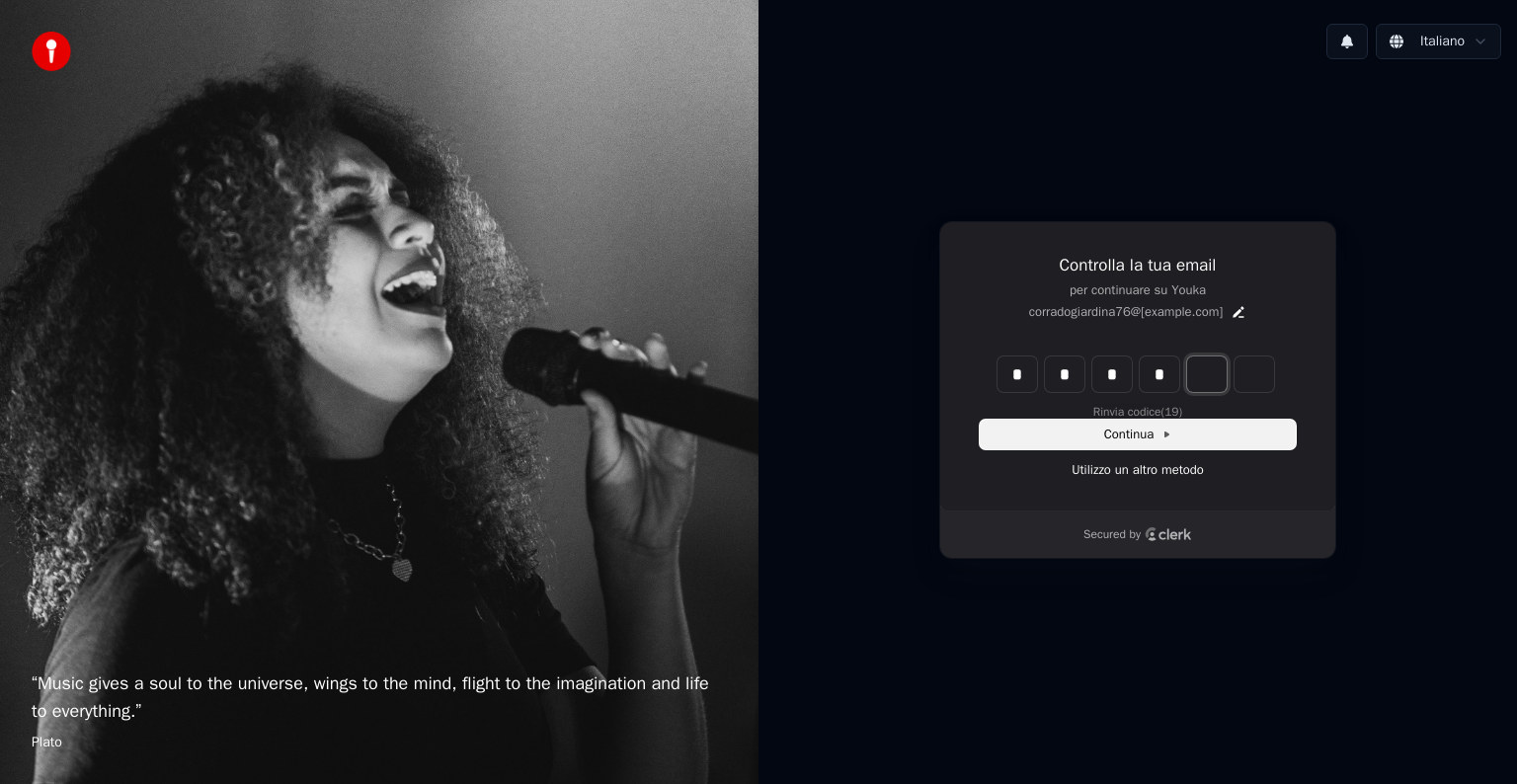 type on "*" 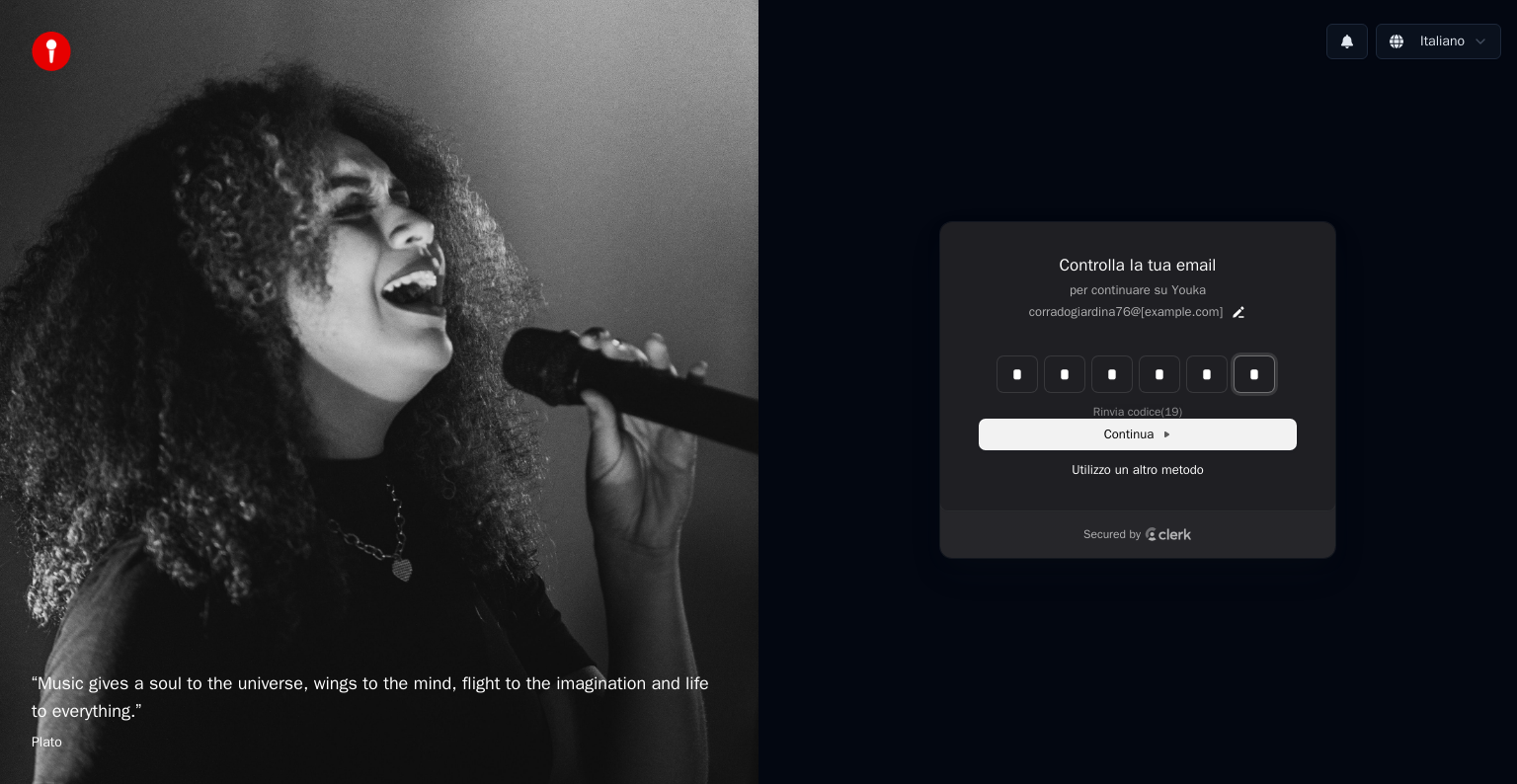 type on "*" 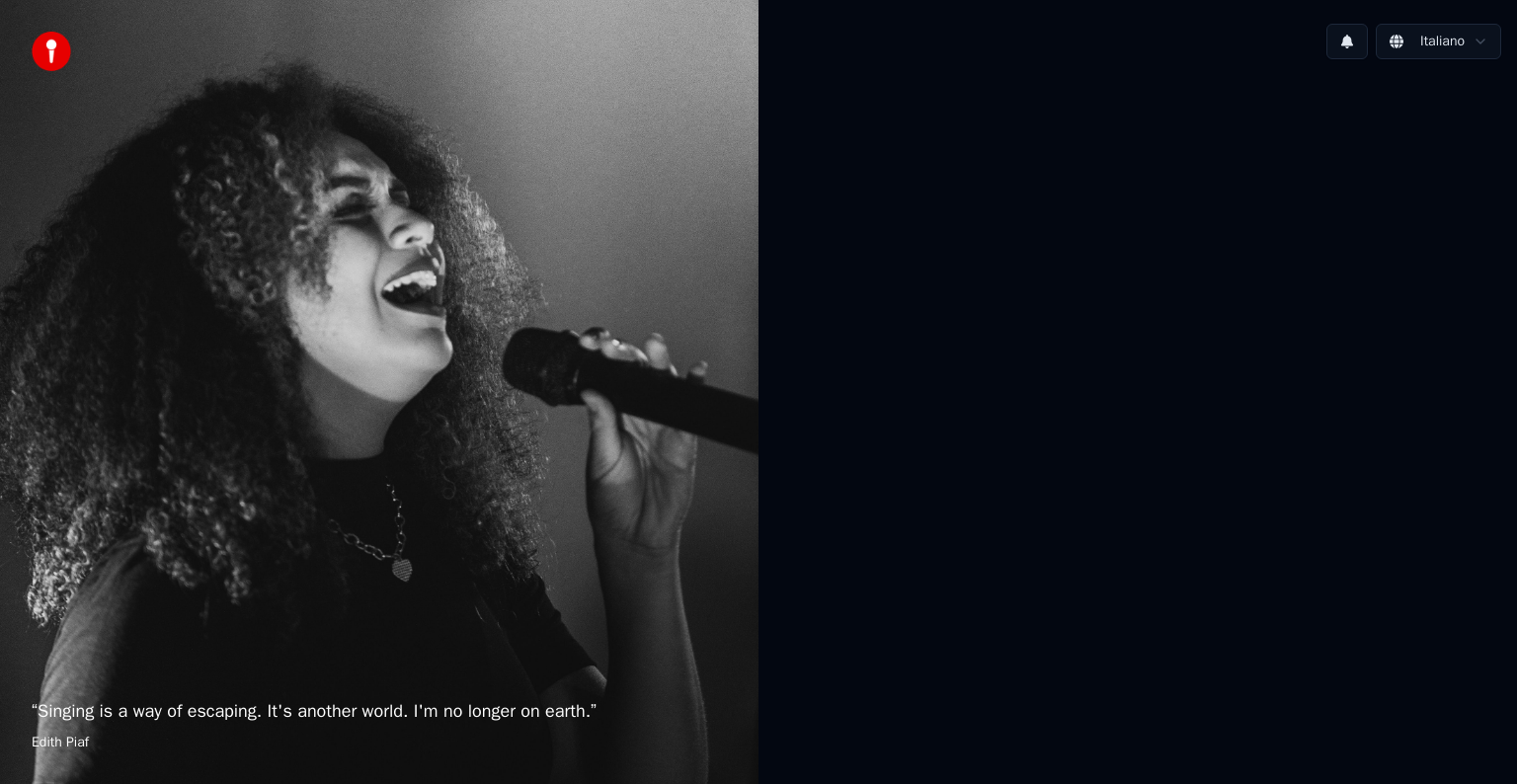 scroll, scrollTop: 0, scrollLeft: 0, axis: both 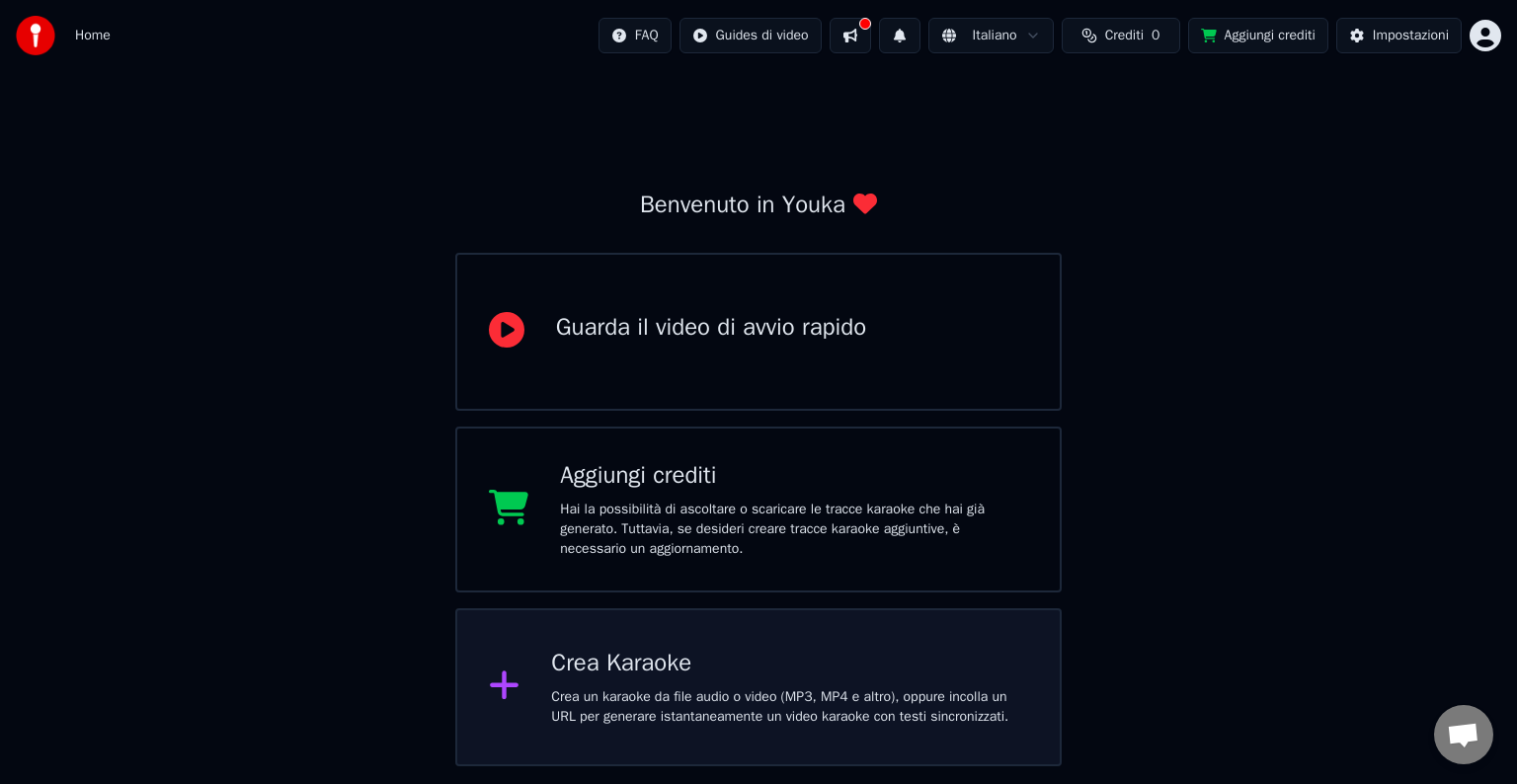 click on "Crea un karaoke da file audio o video (MP3, MP4 e altro), oppure incolla un URL per generare istantaneamente un video karaoke con testi sincronizzati." at bounding box center [711, 352] 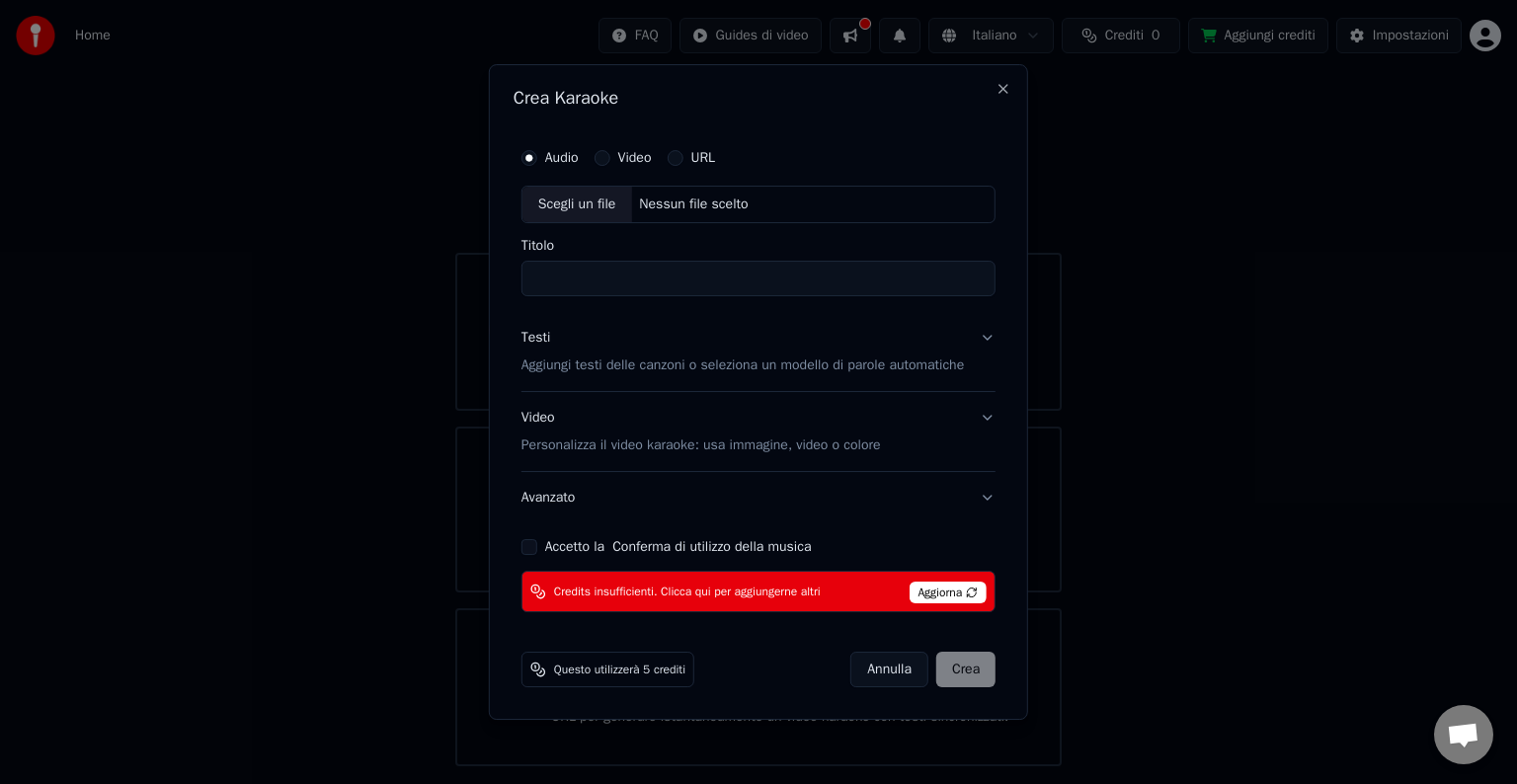 click on "Video" at bounding box center (602, 158) 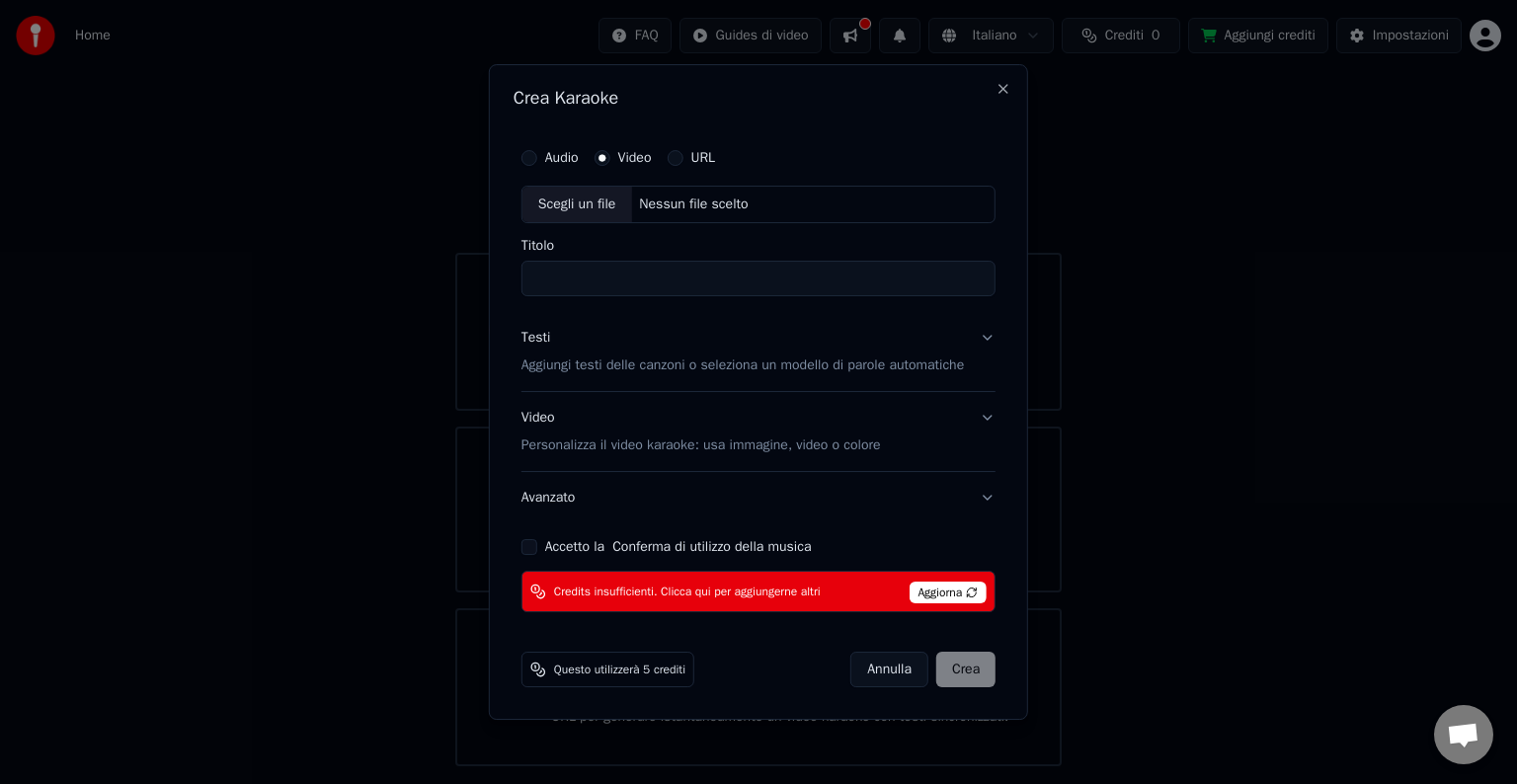 click on "Titolo" at bounding box center [758, 278] 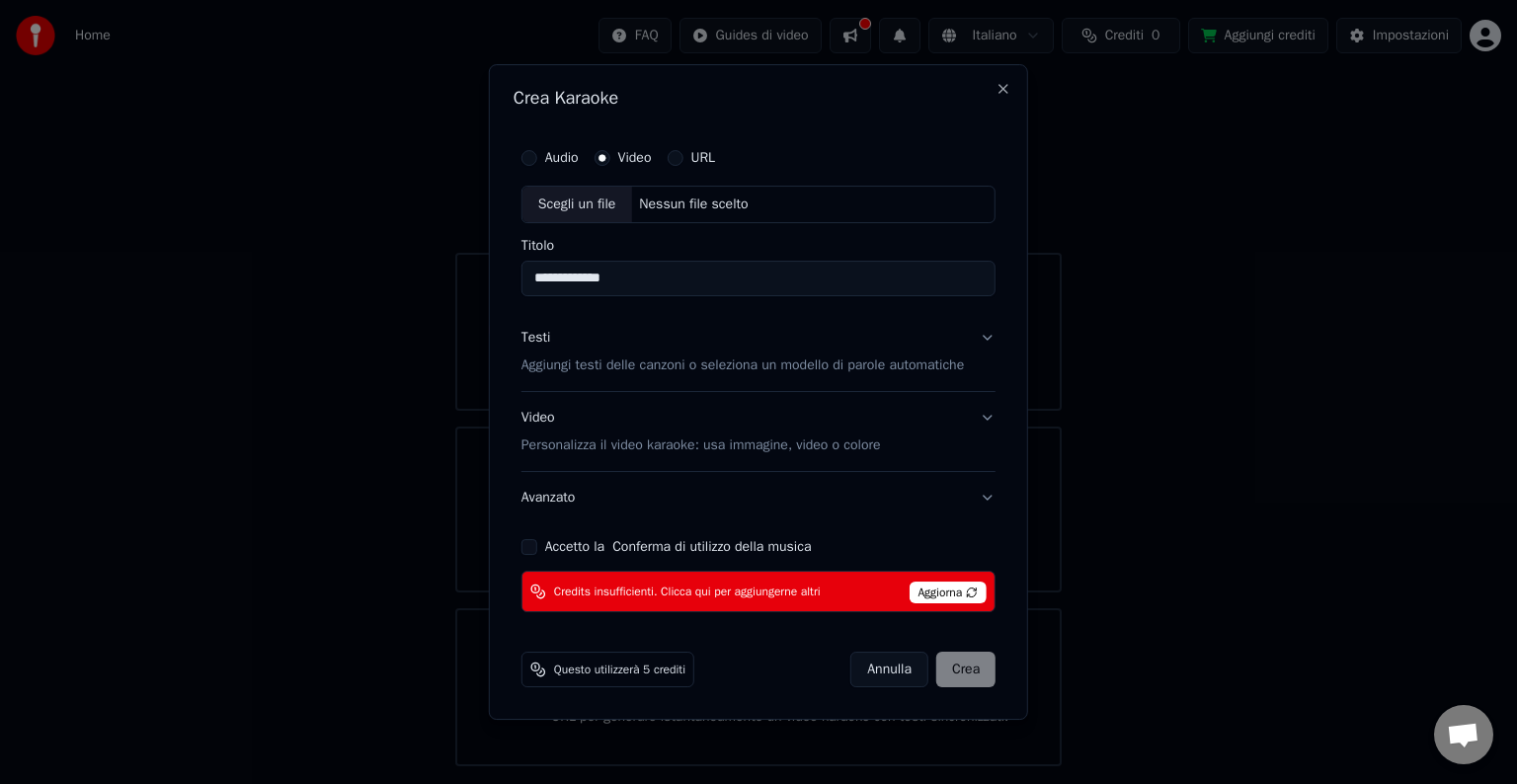 type on "**********" 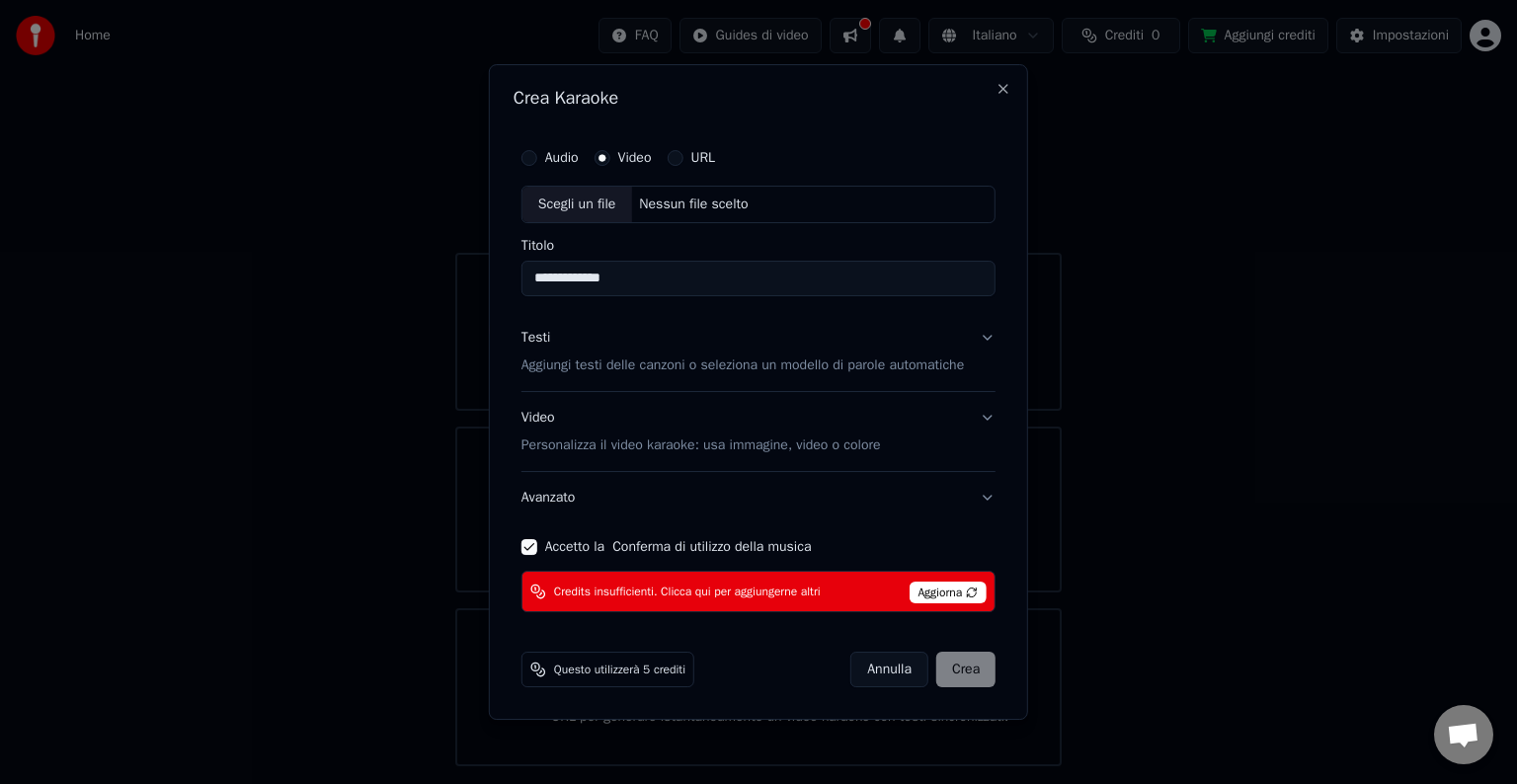 click on "Aggiorna" at bounding box center [947, 592] 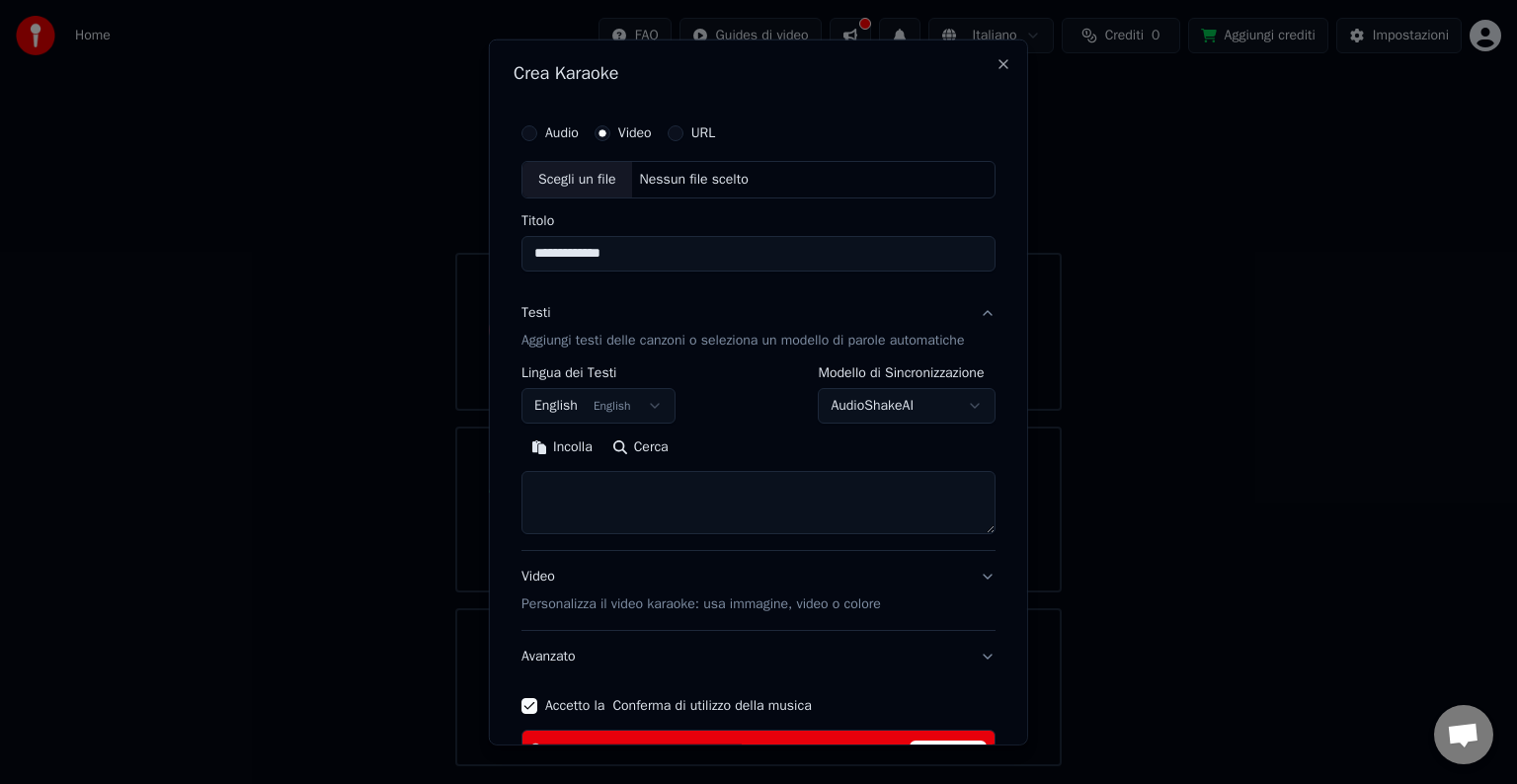 click on "Video Personalizza il video karaoke: usa immagine, video o colore" at bounding box center [758, 590] 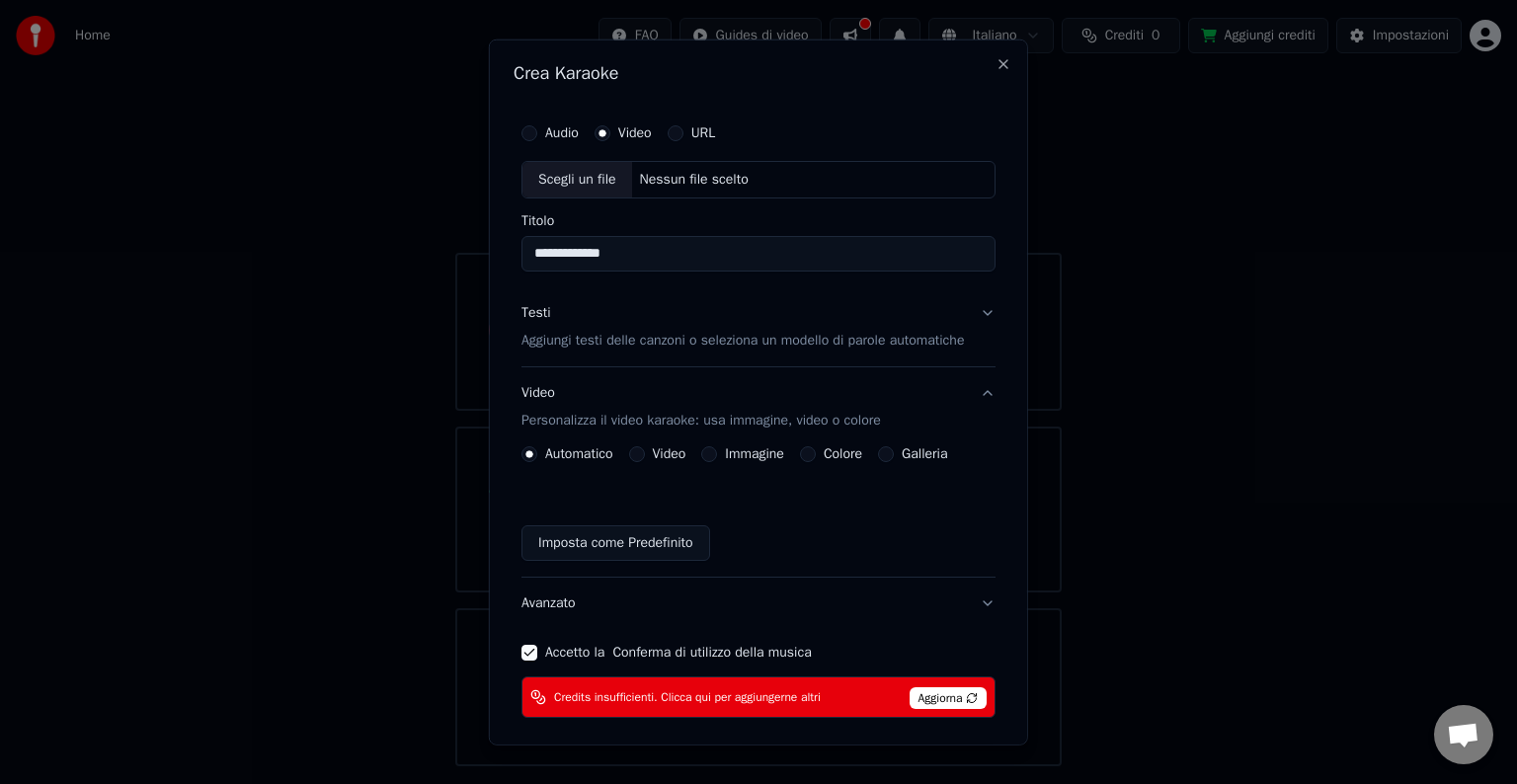 click on "Colore" at bounding box center (808, 454) 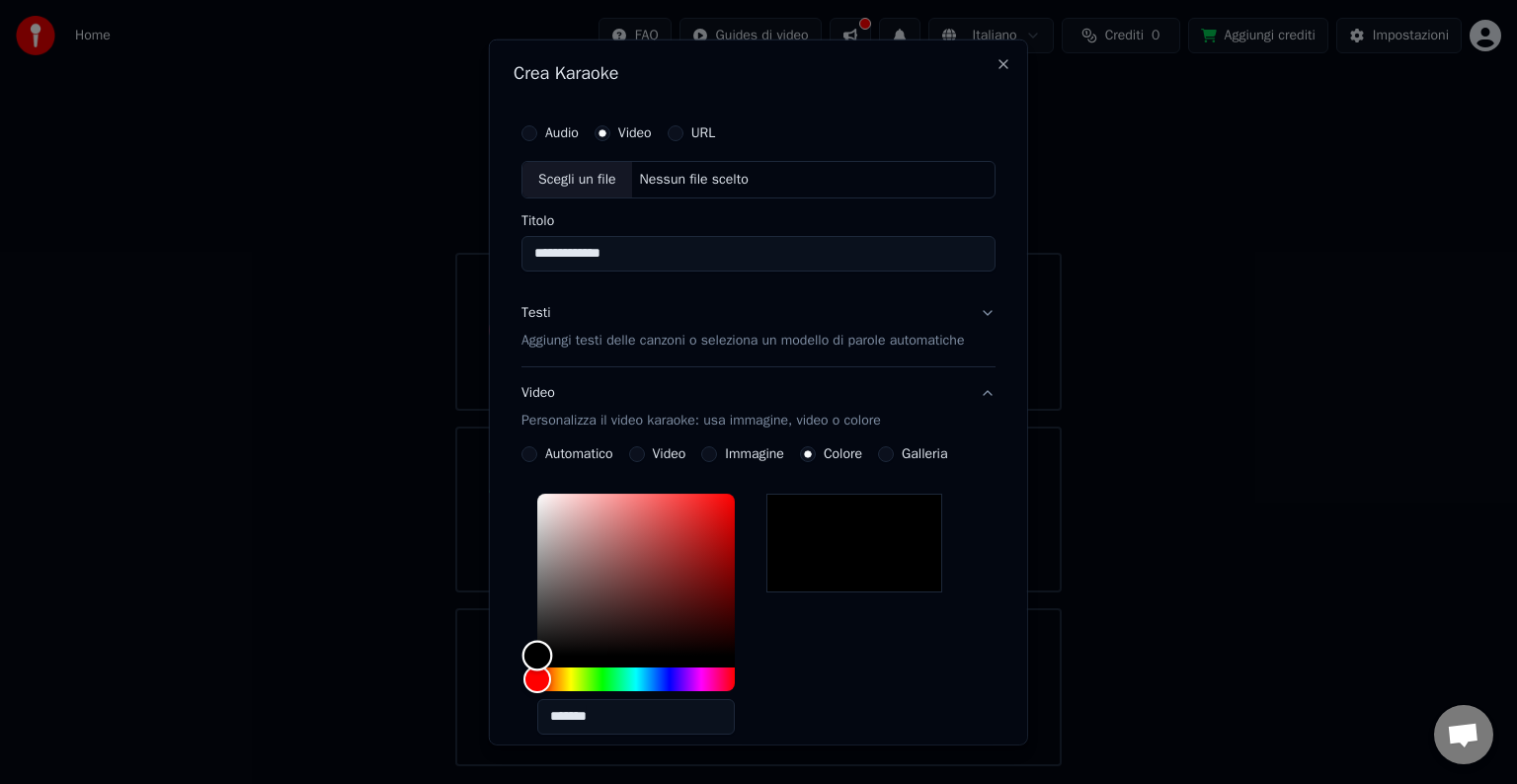 drag, startPoint x: 514, startPoint y: 648, endPoint x: 489, endPoint y: 662, distance: 28.653098 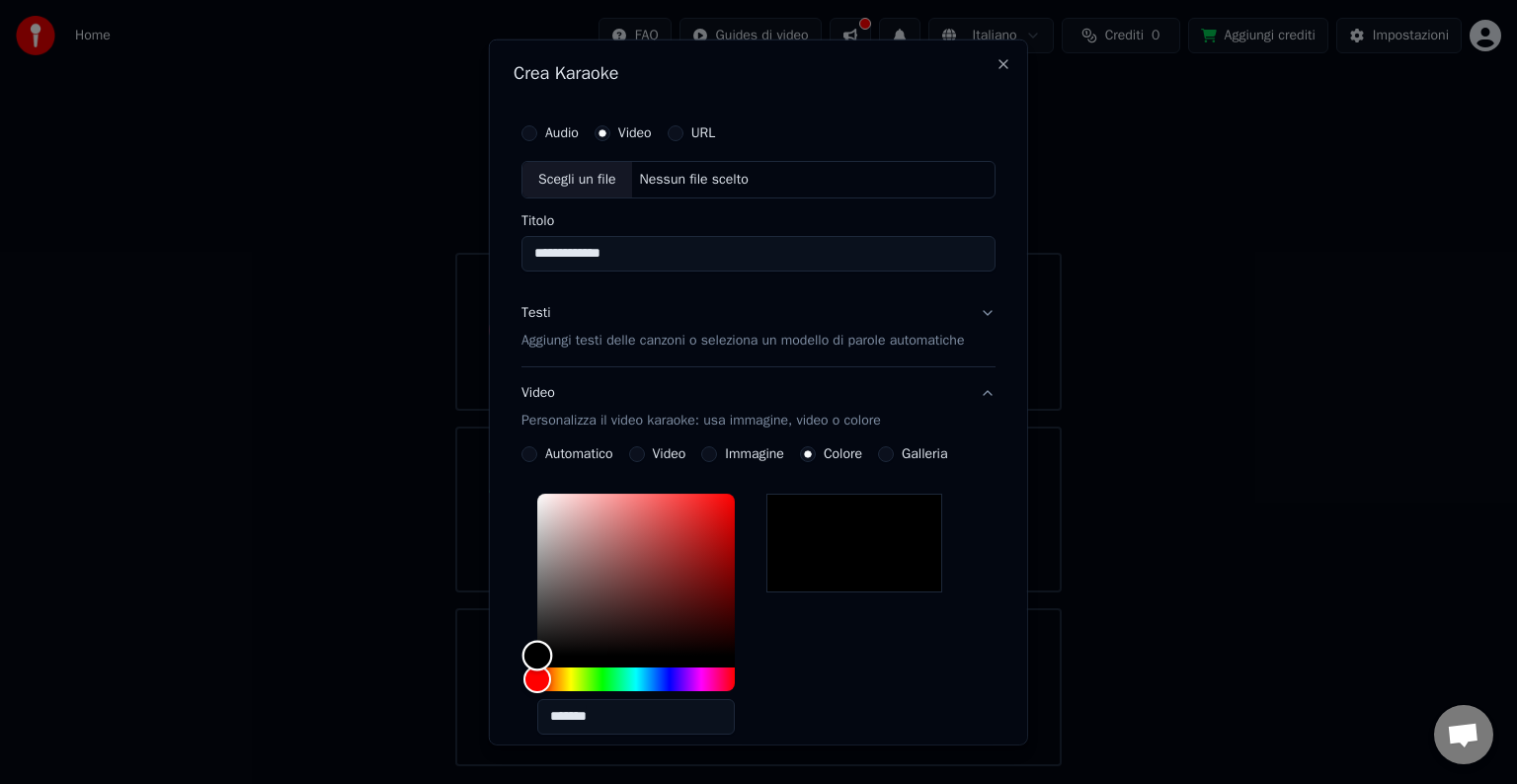 click on "**********" at bounding box center [758, 392] 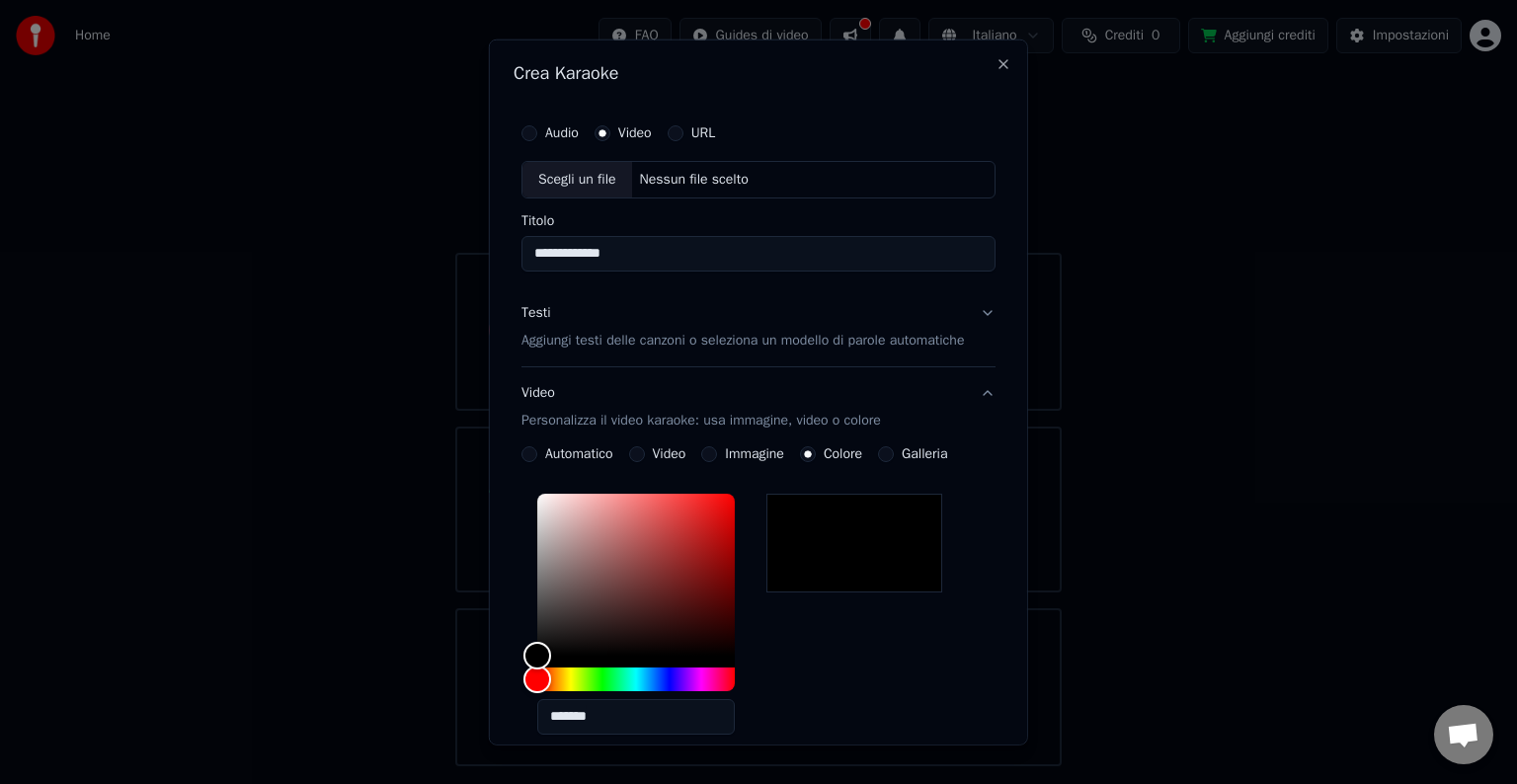 scroll, scrollTop: 425, scrollLeft: 0, axis: vertical 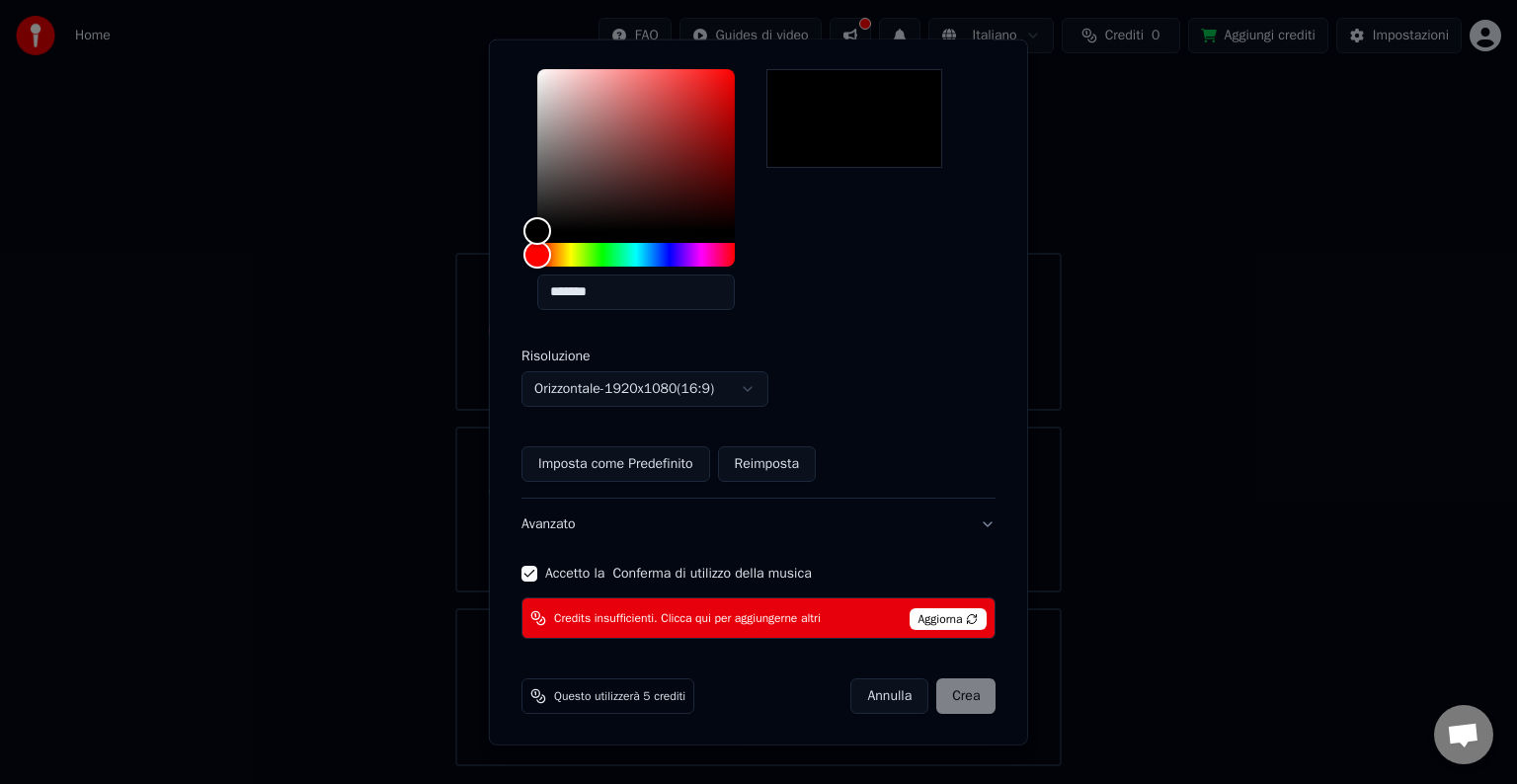 click on "Annulla Crea" at bounding box center (922, 696) 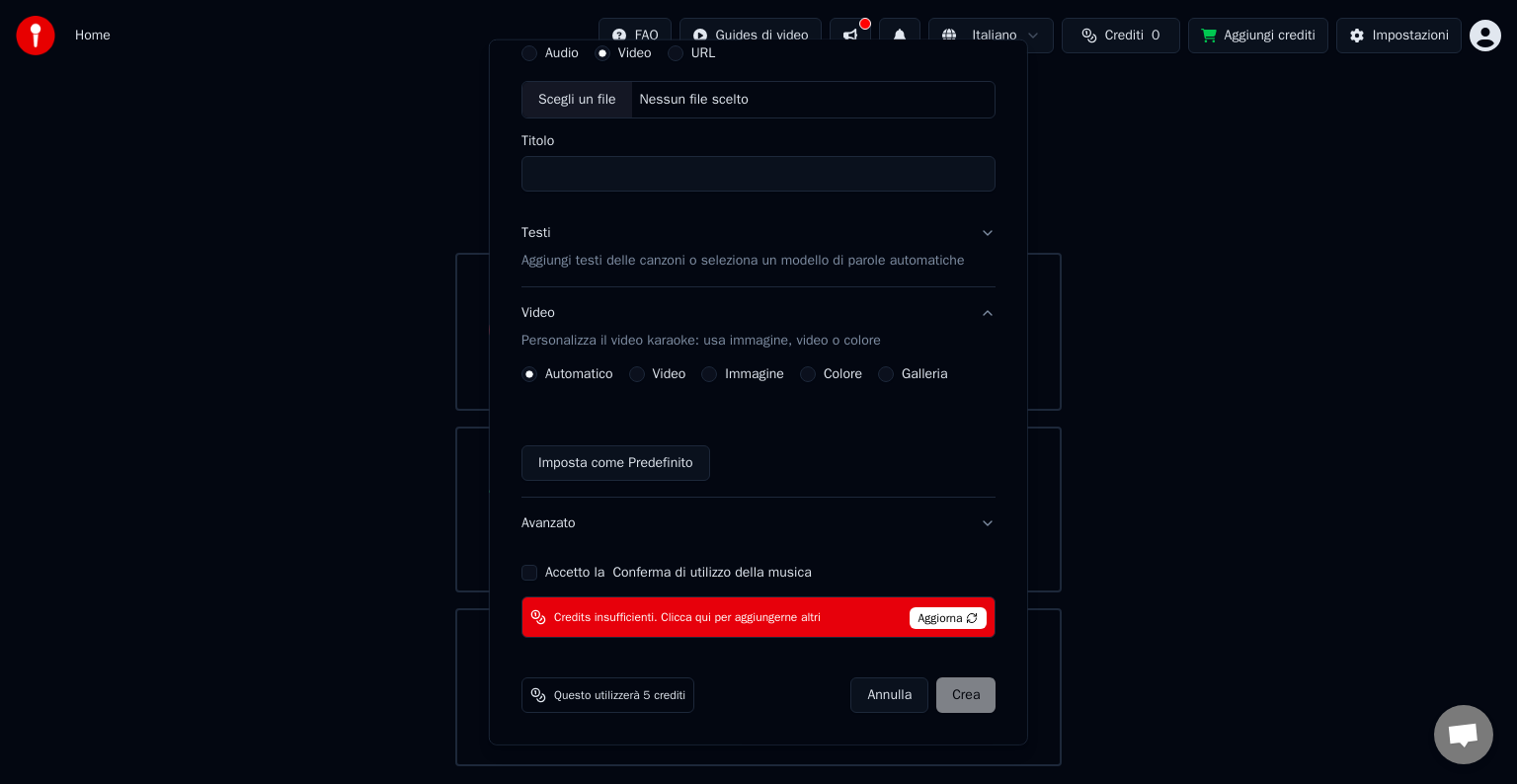 scroll, scrollTop: 79, scrollLeft: 0, axis: vertical 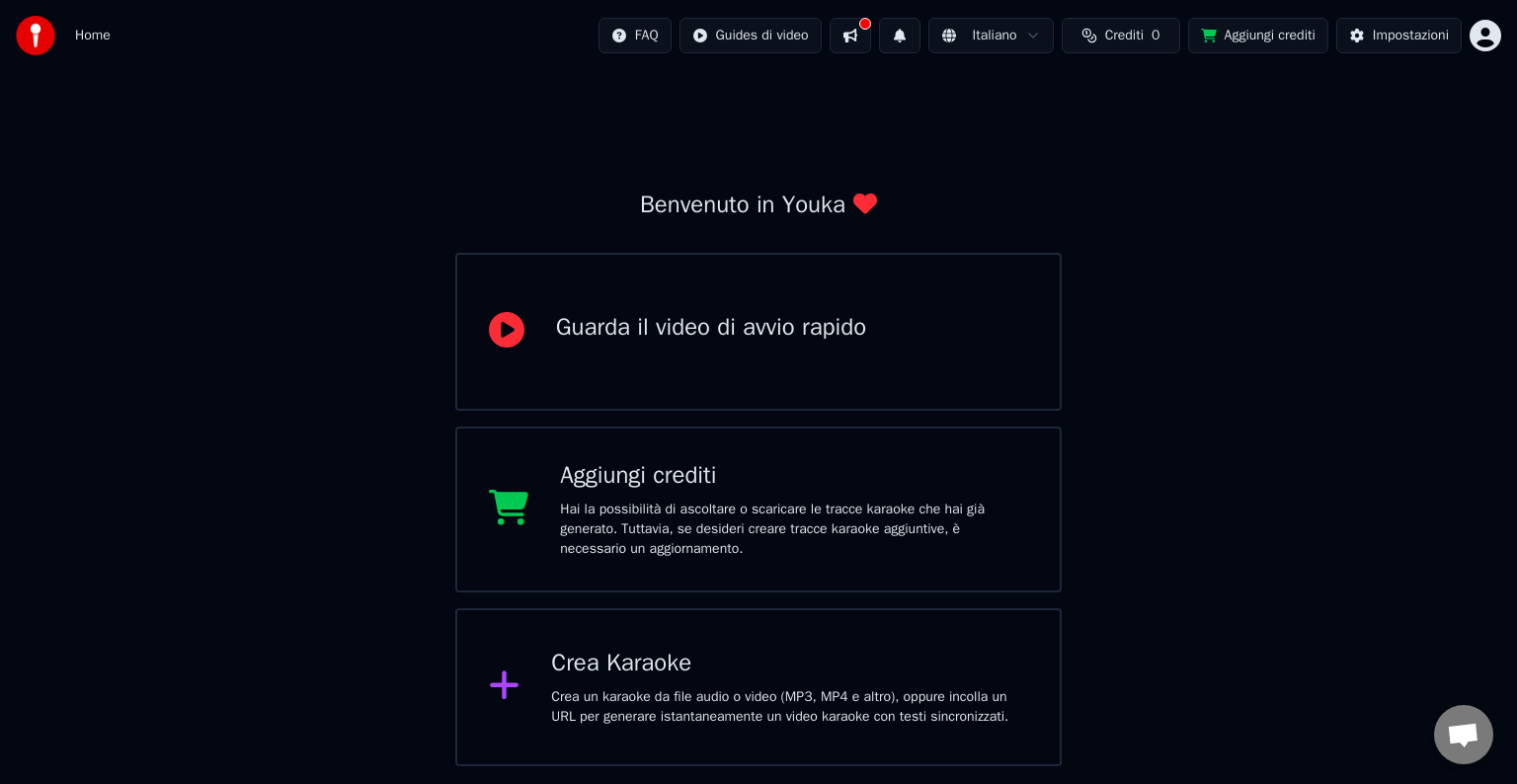 click on "Aggiungi crediti" at bounding box center (1258, 36) 